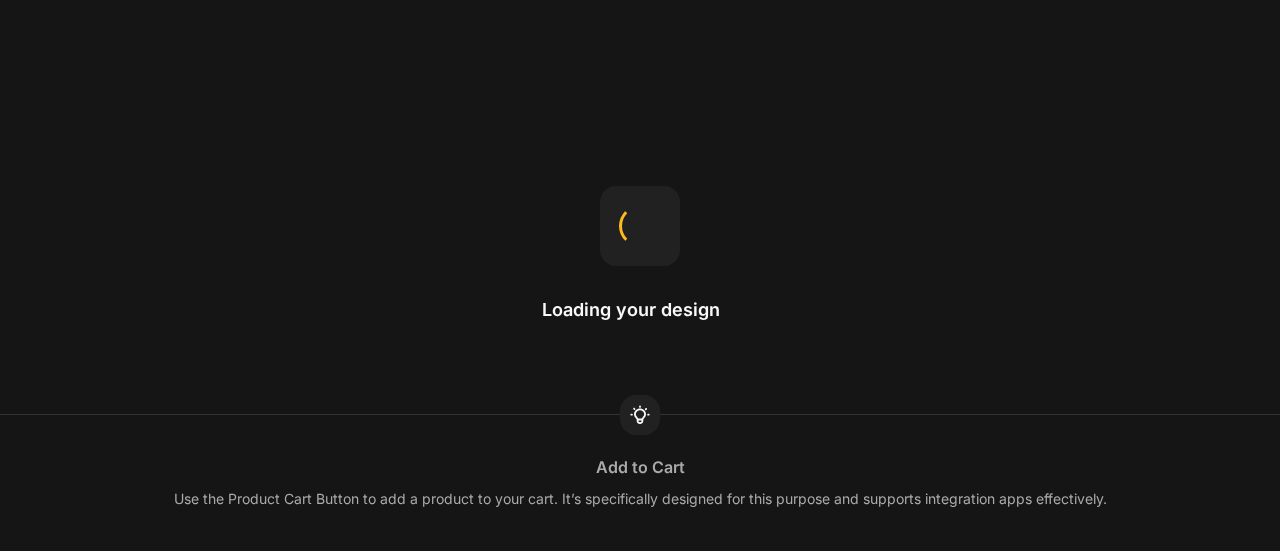scroll, scrollTop: 0, scrollLeft: 0, axis: both 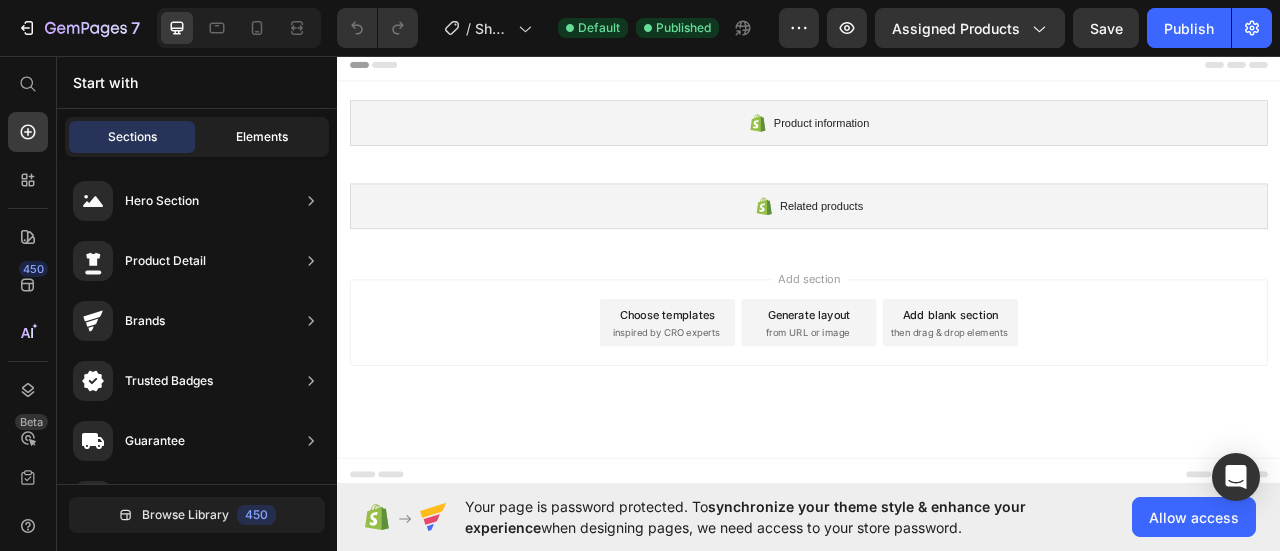 click on "Elements" at bounding box center (262, 137) 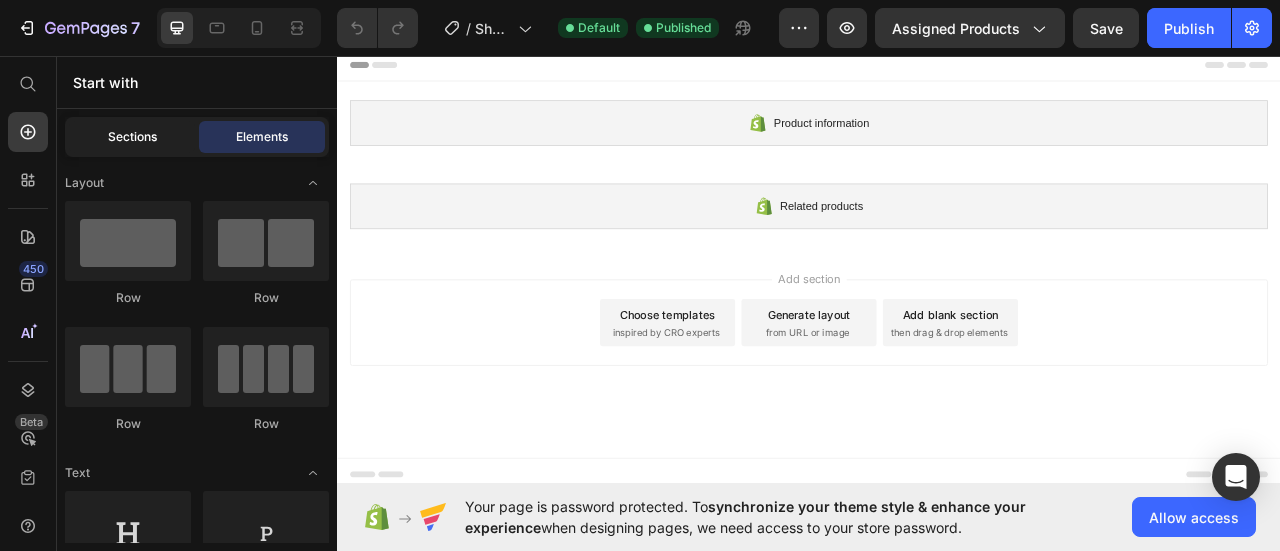 click on "Sections" 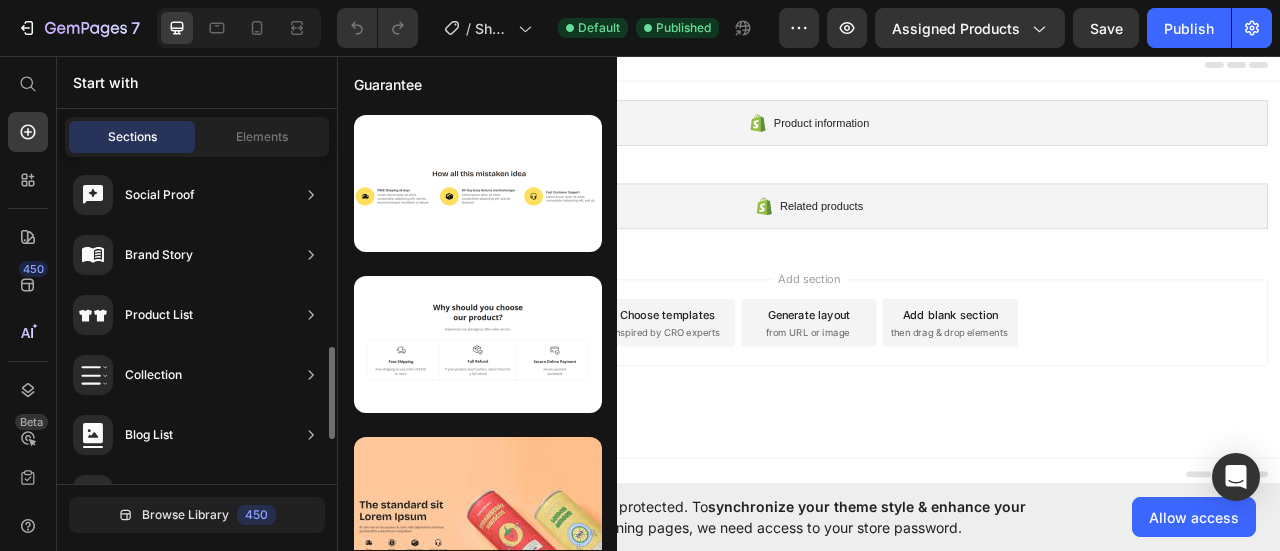 scroll, scrollTop: 668, scrollLeft: 0, axis: vertical 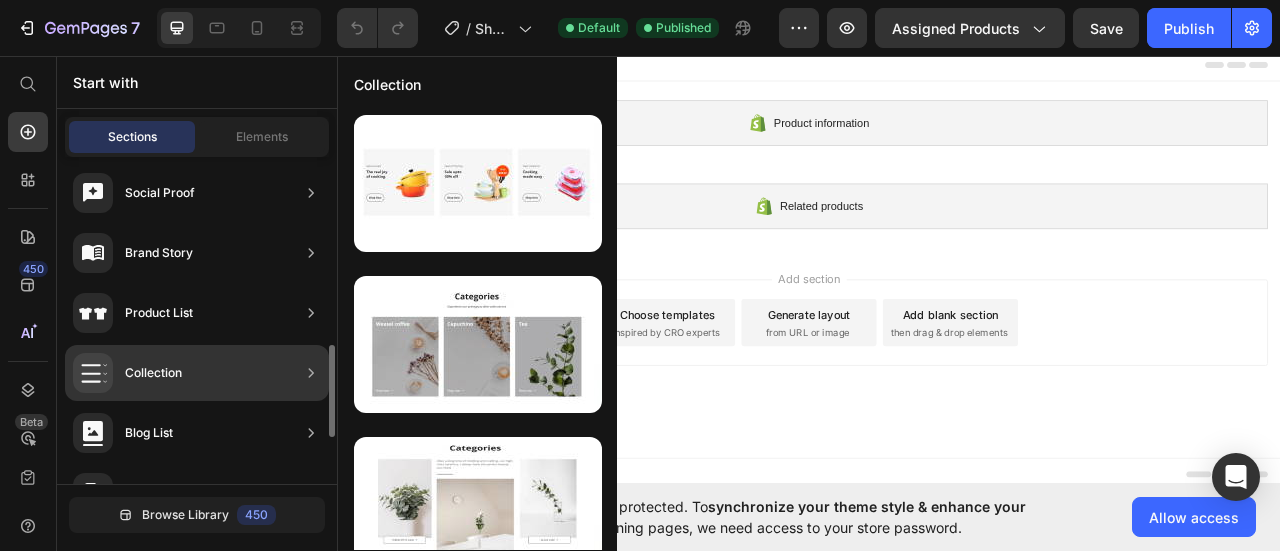 click on "Collection" at bounding box center [153, 373] 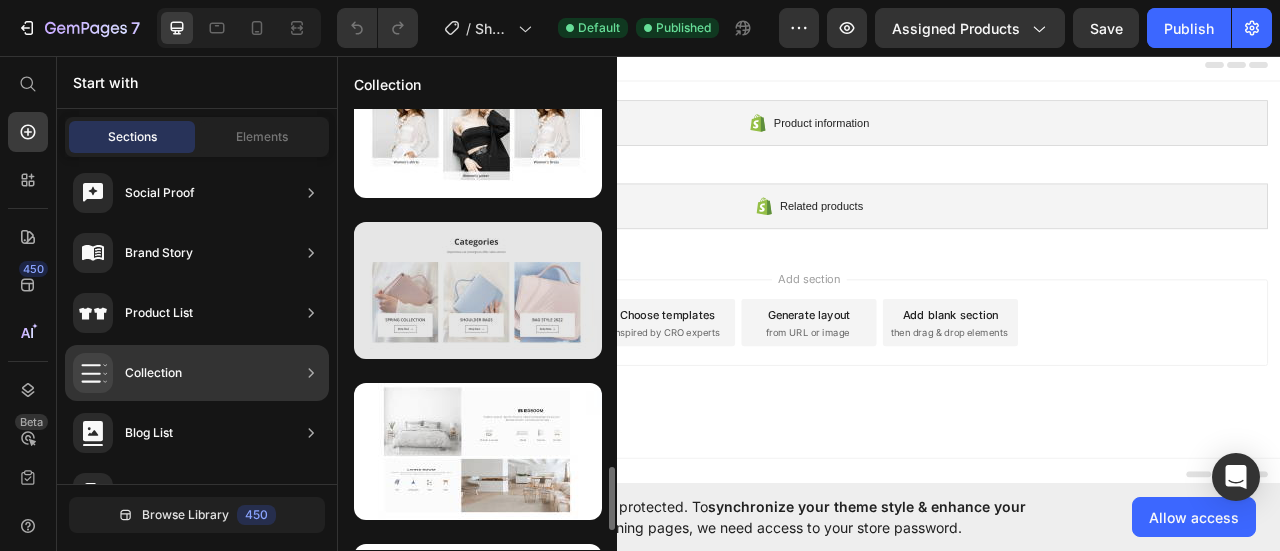 scroll, scrollTop: 2439, scrollLeft: 0, axis: vertical 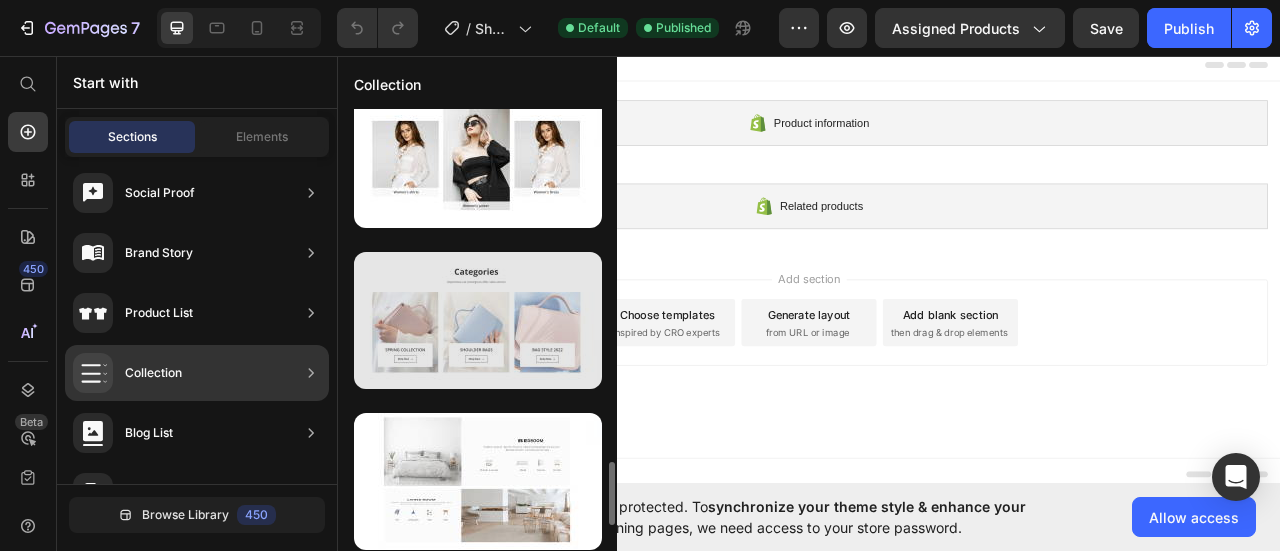 click at bounding box center [478, 320] 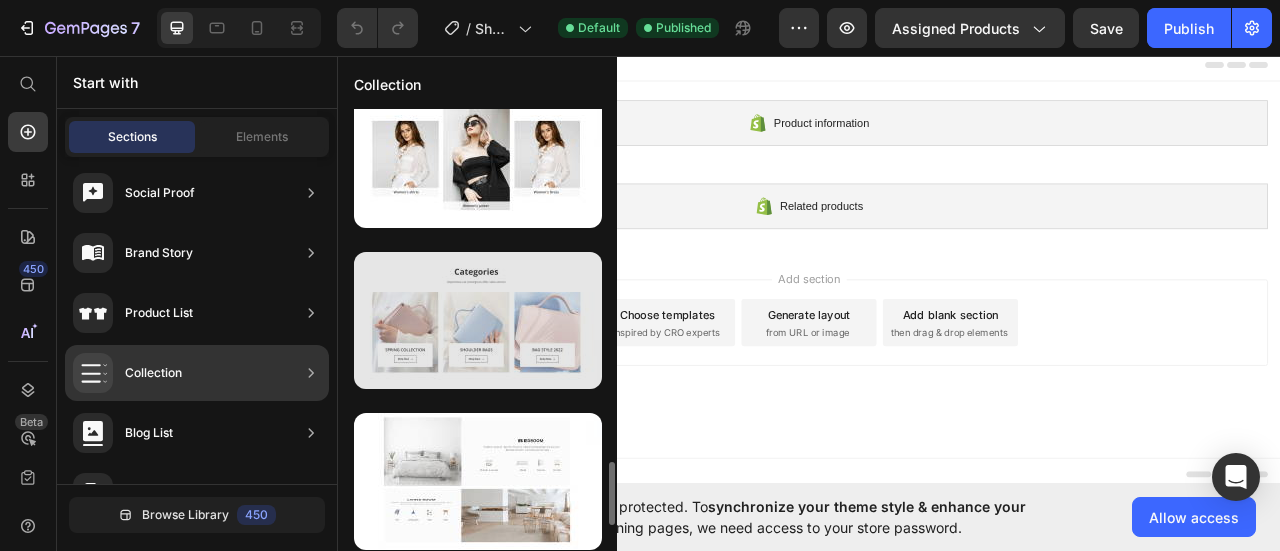 click at bounding box center (478, 320) 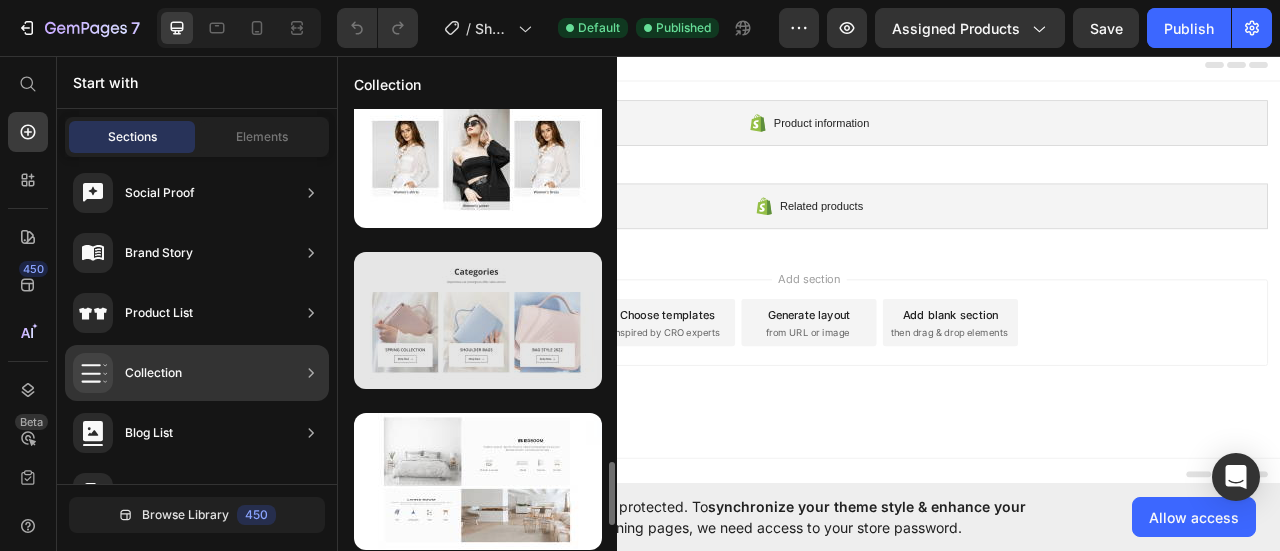 click at bounding box center [478, 320] 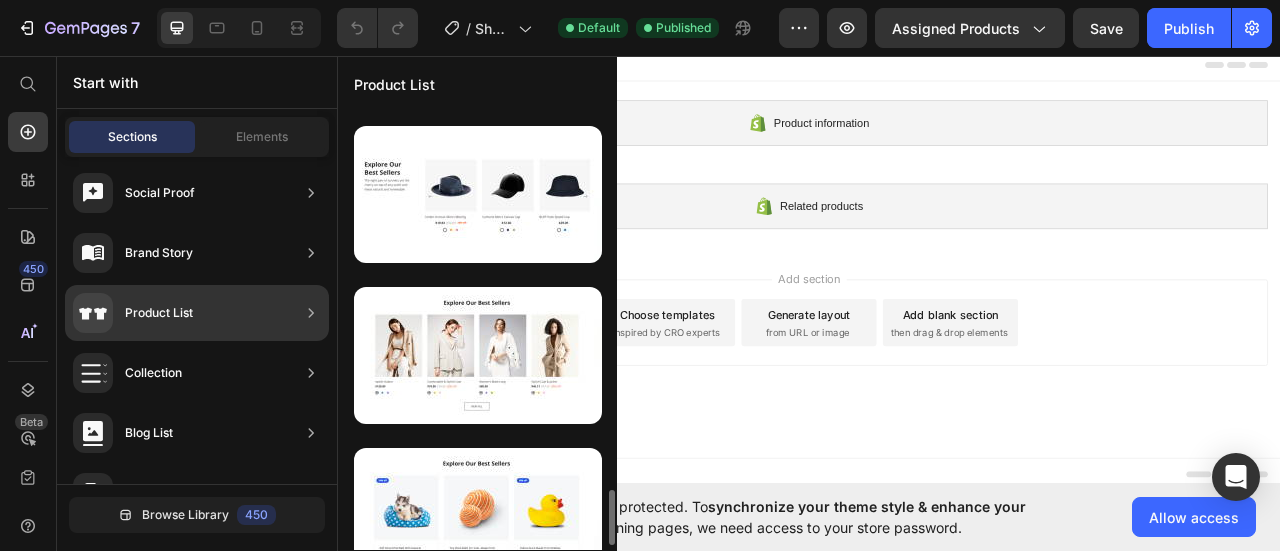 scroll, scrollTop: 2905, scrollLeft: 0, axis: vertical 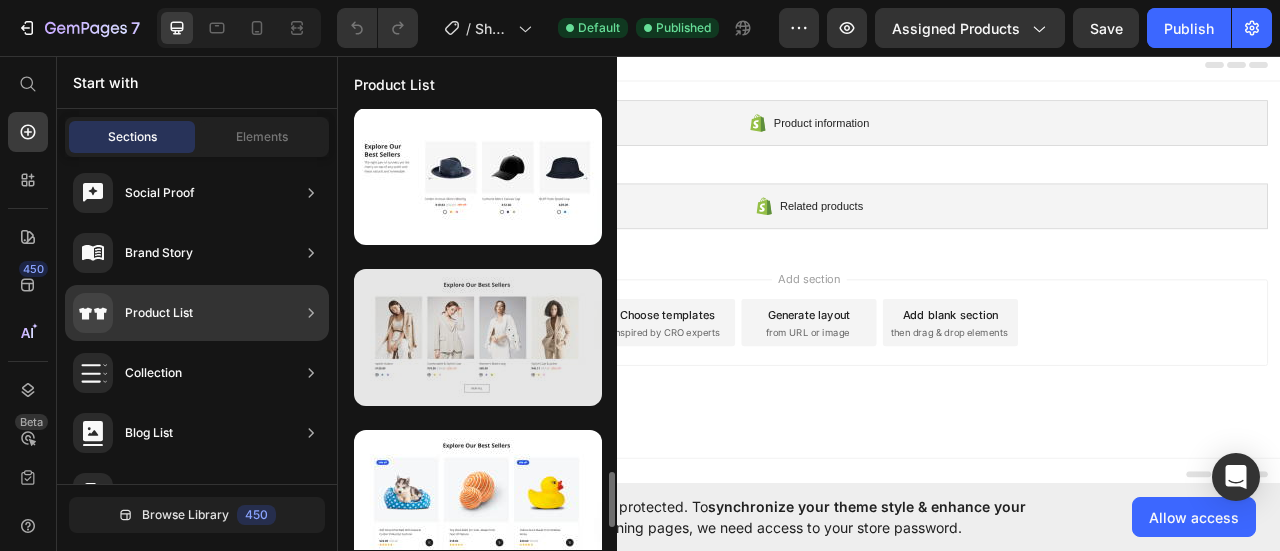 click at bounding box center [478, 337] 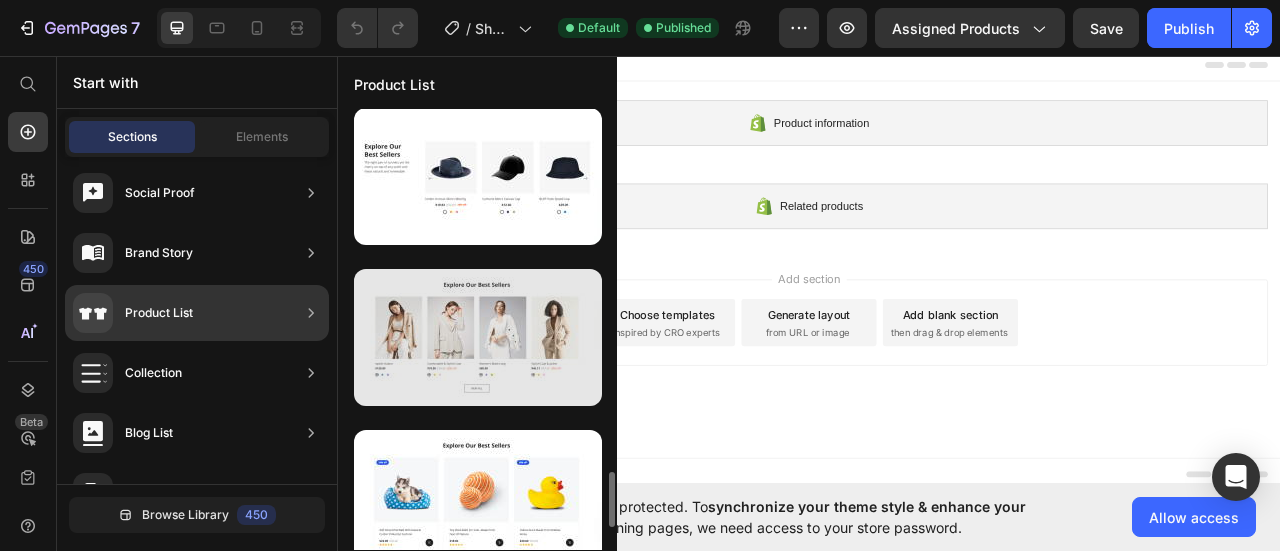click at bounding box center [478, 337] 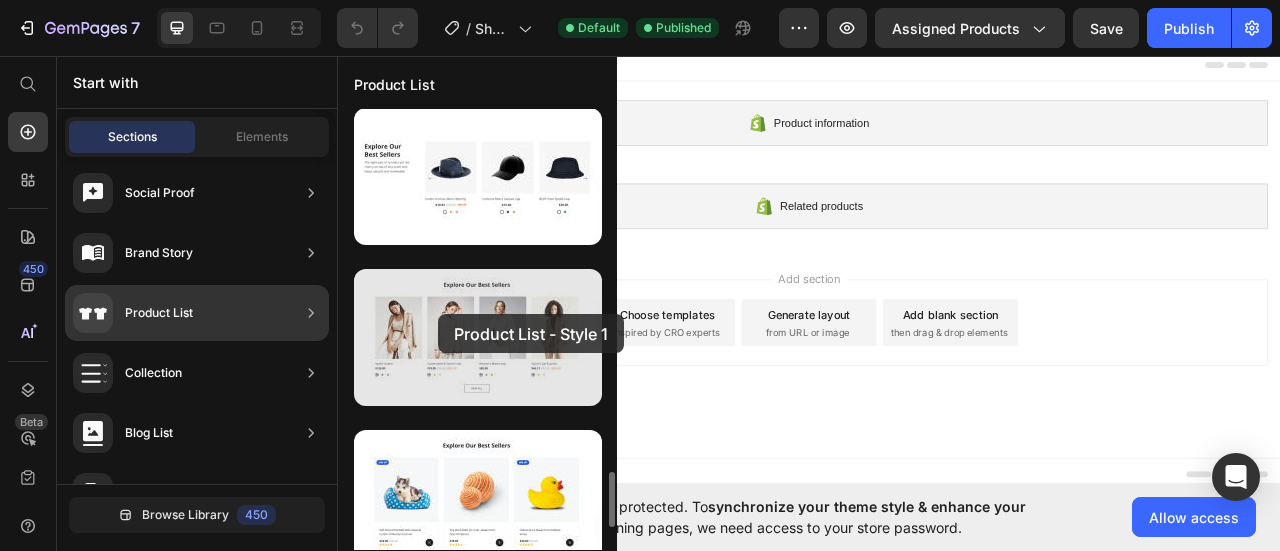 drag, startPoint x: 426, startPoint y: 380, endPoint x: 438, endPoint y: 314, distance: 67.08204 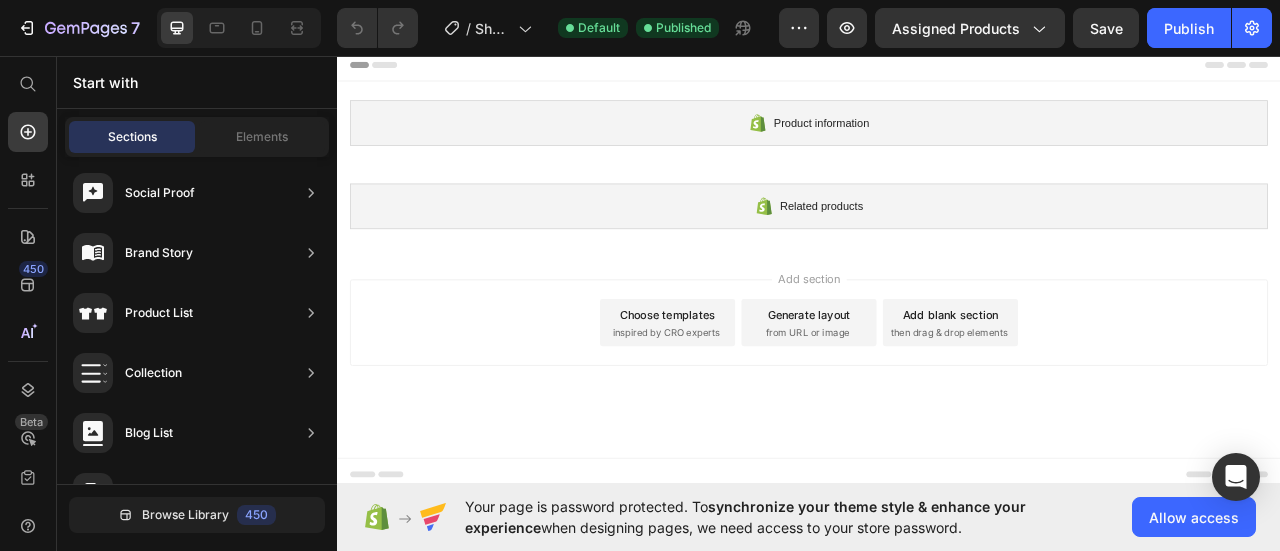 click on "Choose templates" at bounding box center (757, 385) 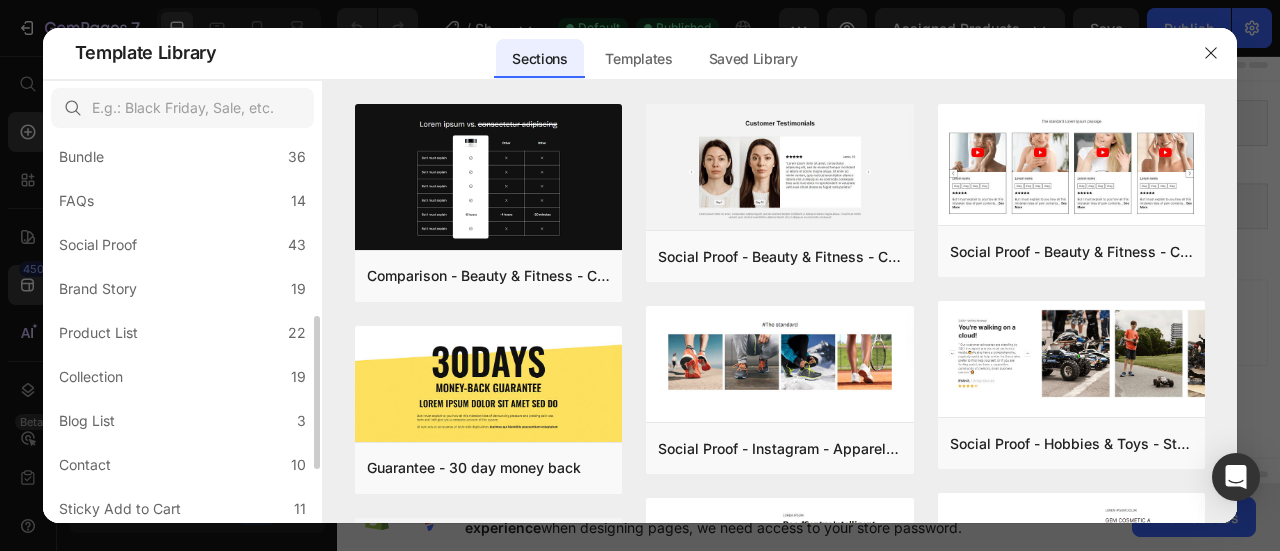 scroll, scrollTop: 454, scrollLeft: 0, axis: vertical 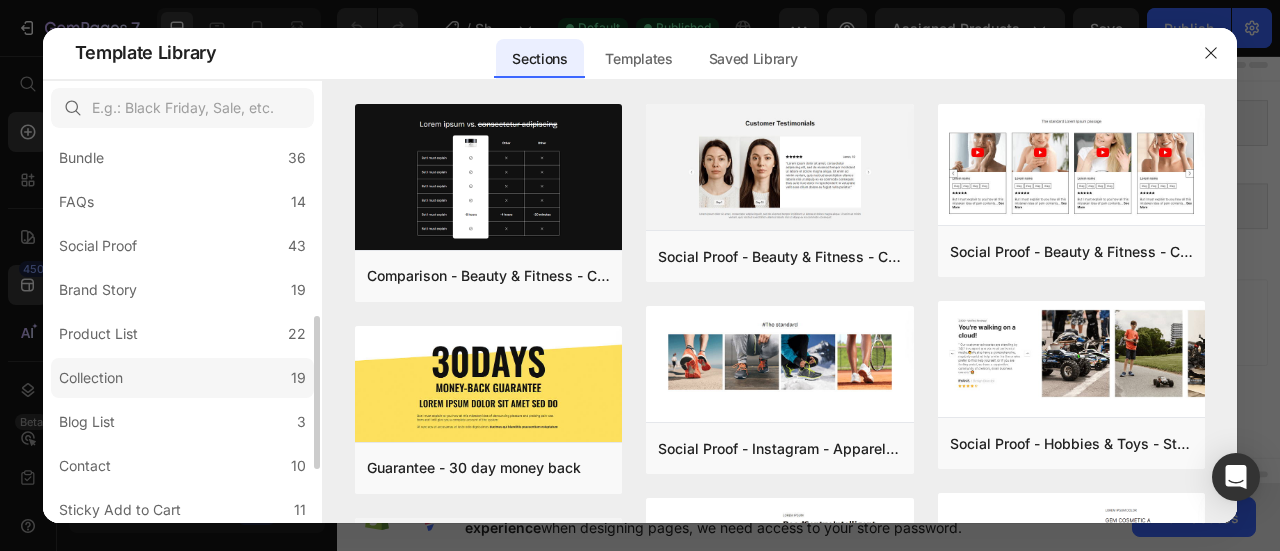 click on "Collection 19" 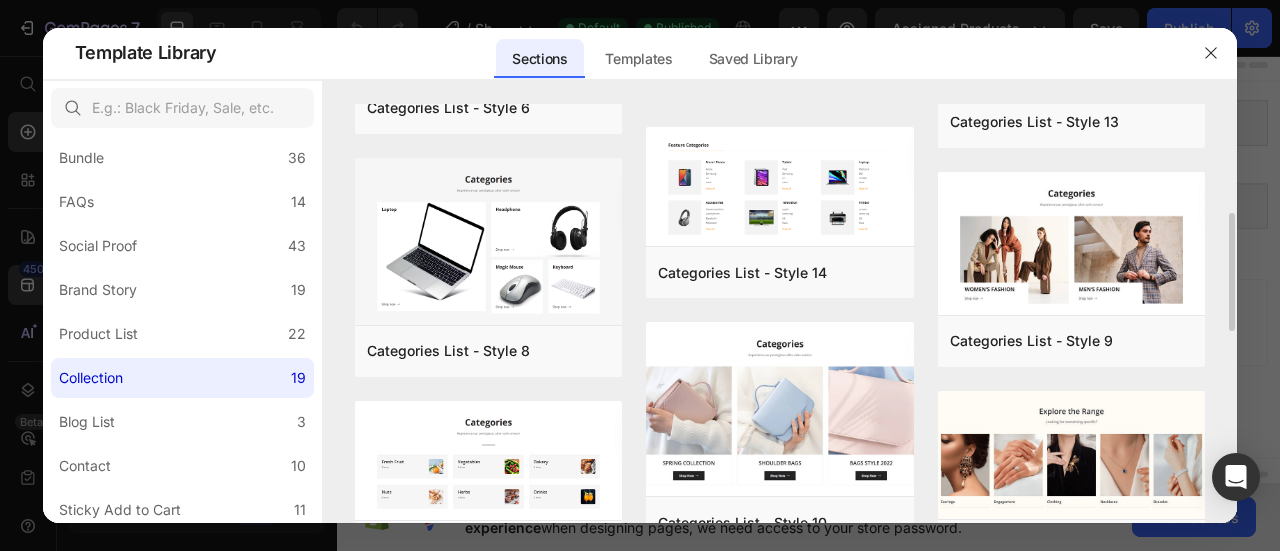 scroll, scrollTop: 317, scrollLeft: 0, axis: vertical 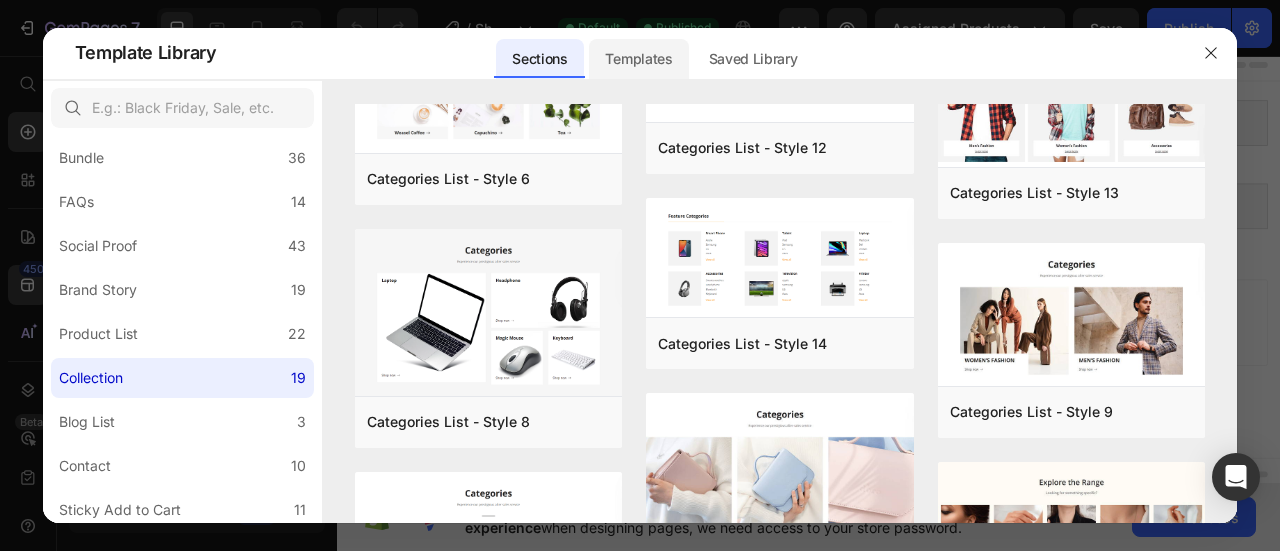 click on "Templates" 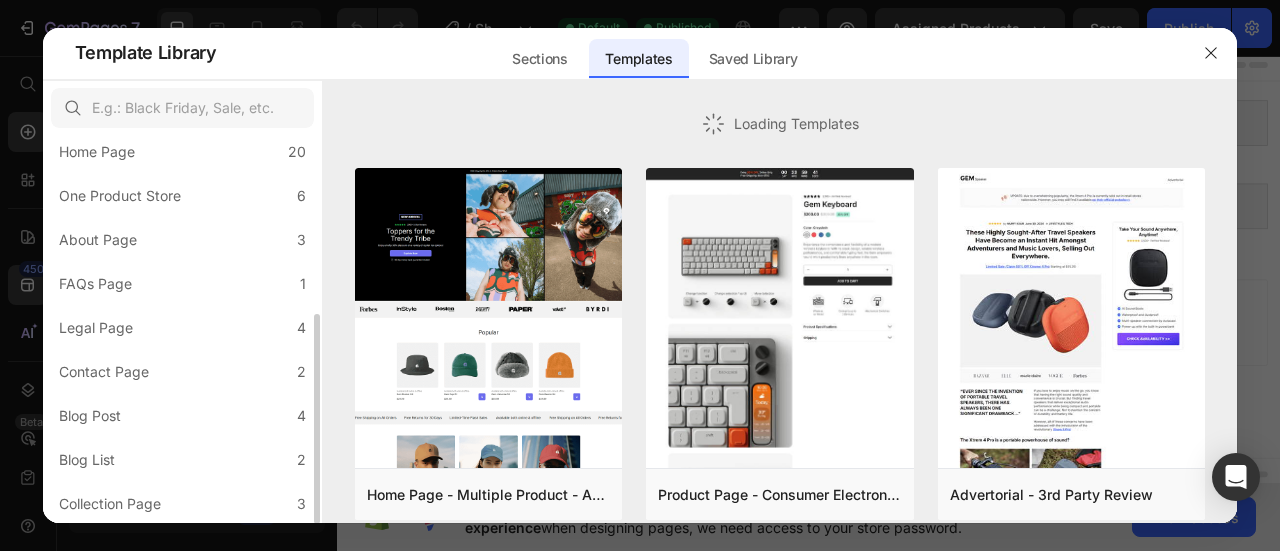 scroll, scrollTop: 328, scrollLeft: 0, axis: vertical 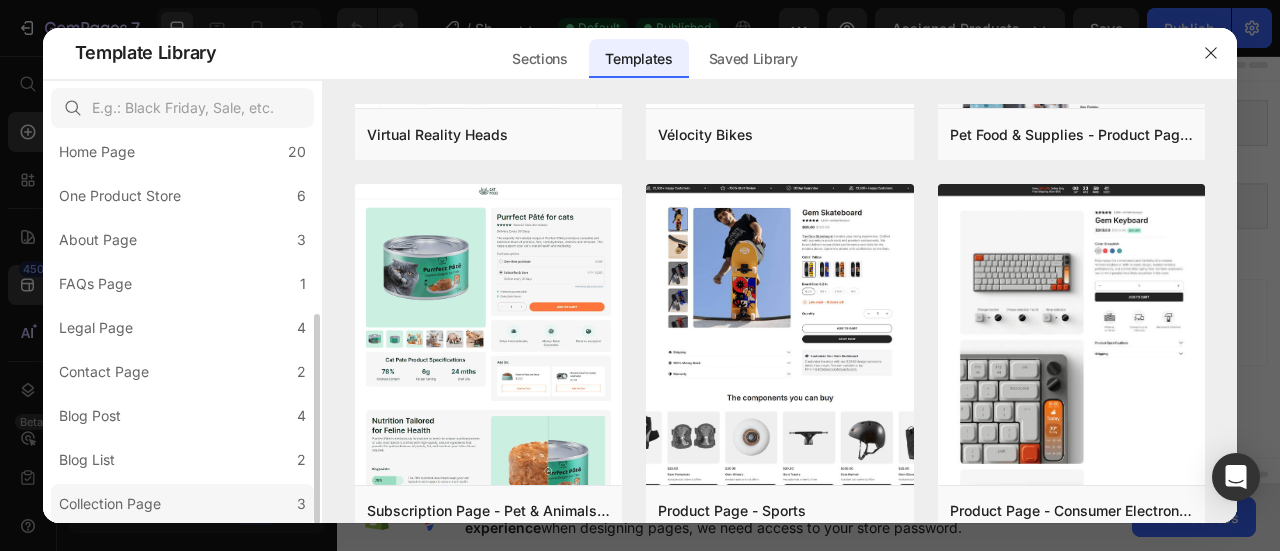 click on "Collection Page" at bounding box center [110, 504] 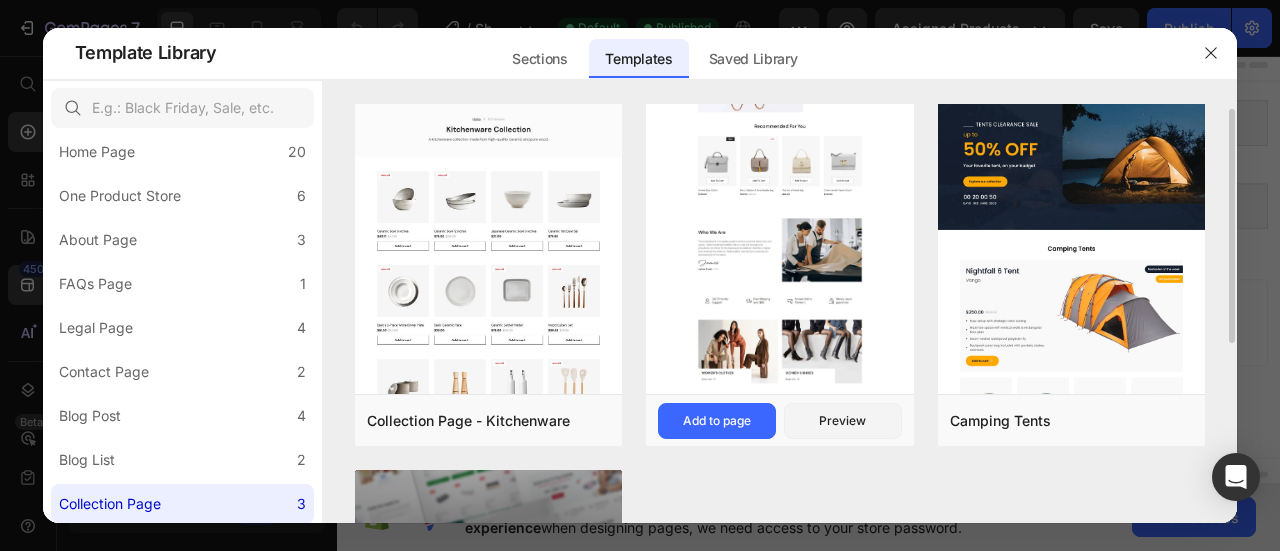 scroll, scrollTop: 0, scrollLeft: 0, axis: both 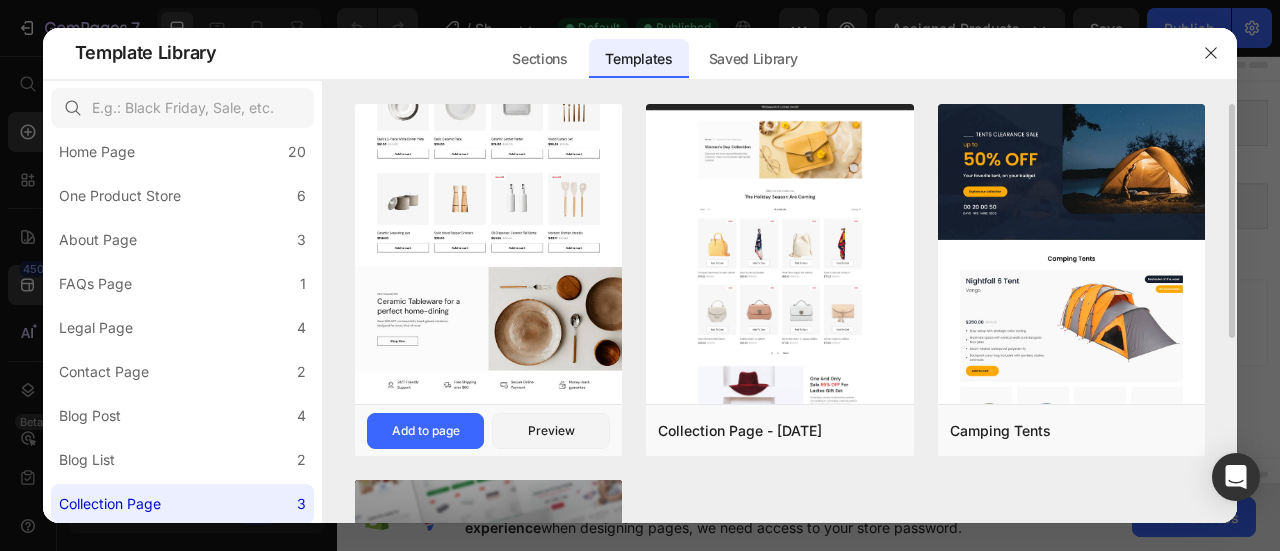 click at bounding box center [489, 155] 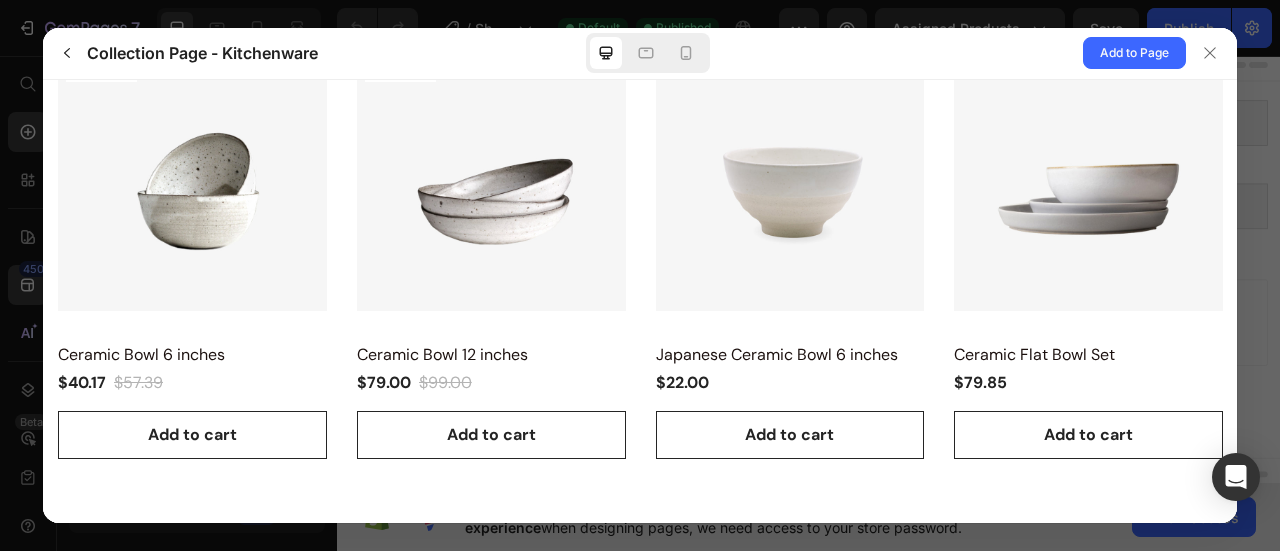 scroll, scrollTop: 449, scrollLeft: 0, axis: vertical 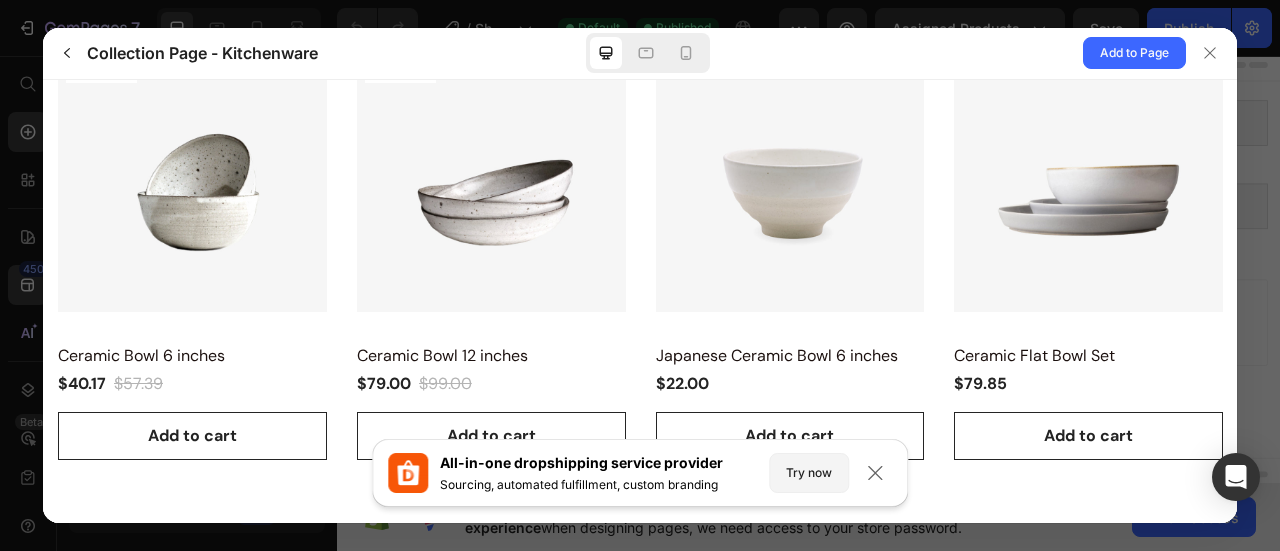 click at bounding box center (490, 180) 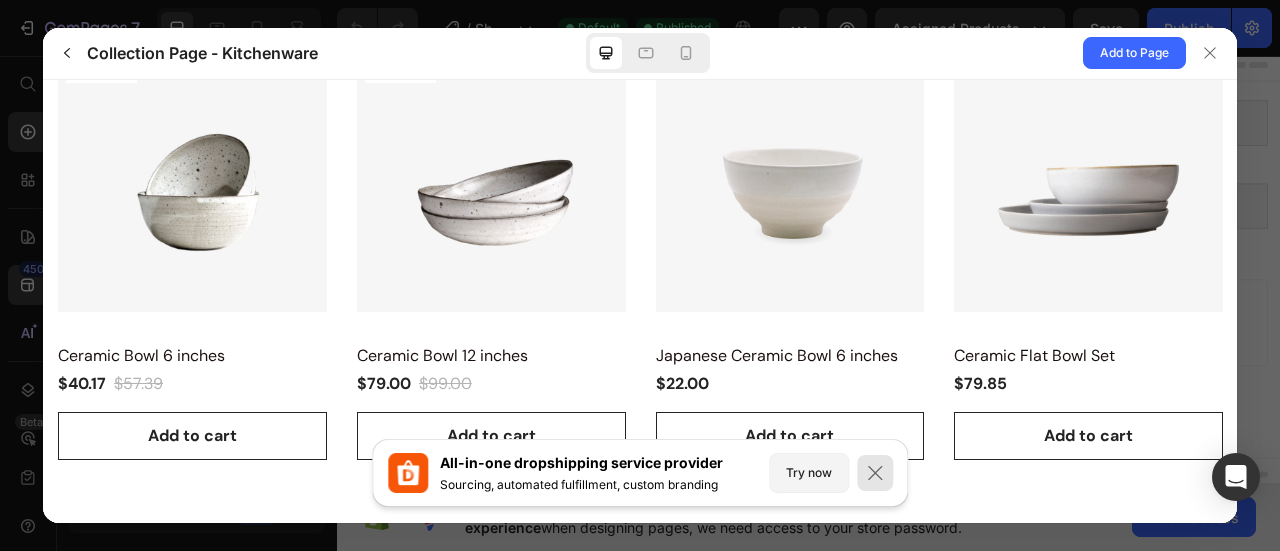 click 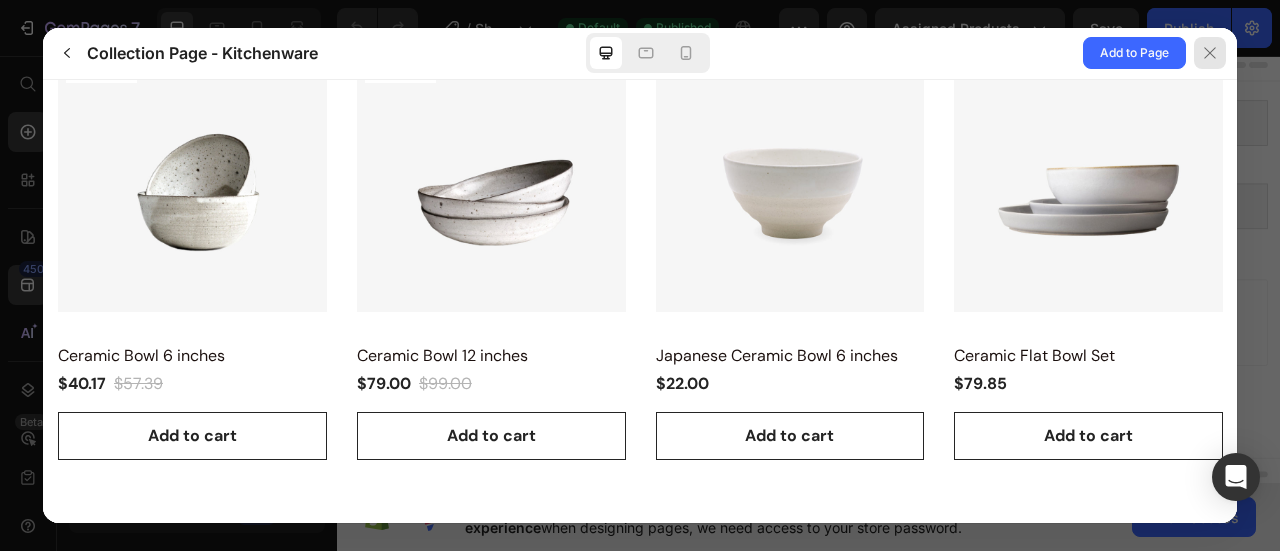click at bounding box center (1210, 53) 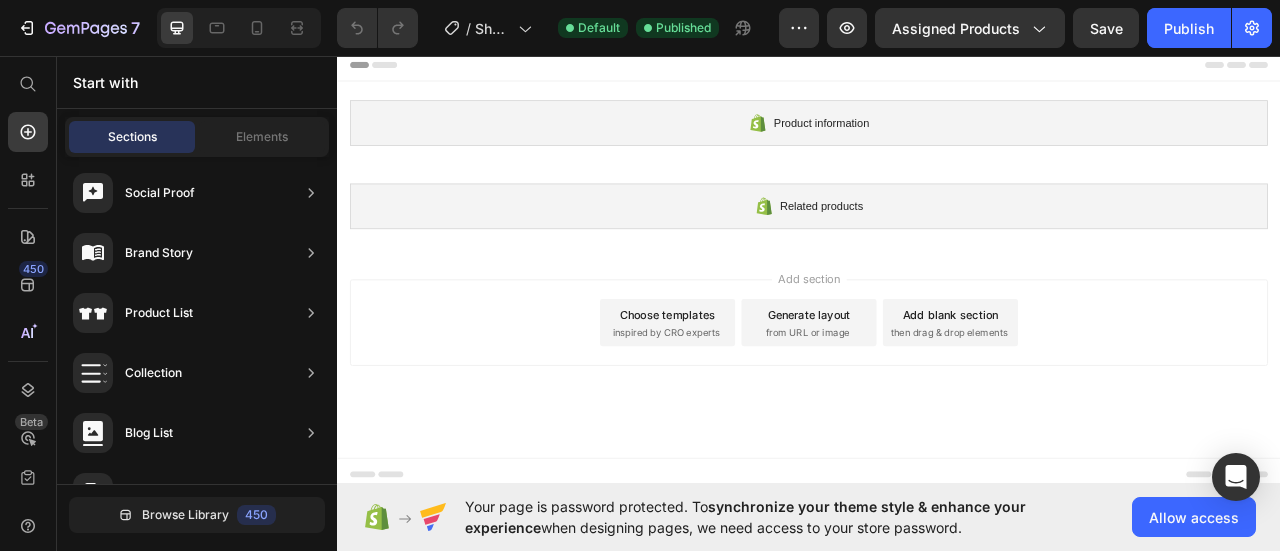 click on "inspired by CRO experts" at bounding box center [755, 409] 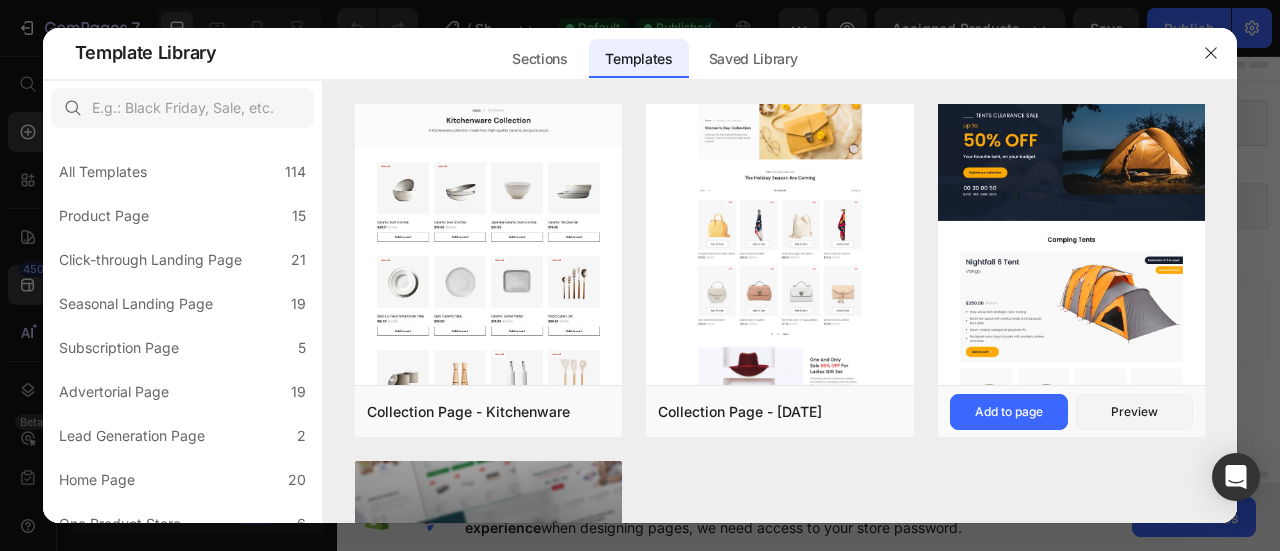scroll, scrollTop: 0, scrollLeft: 0, axis: both 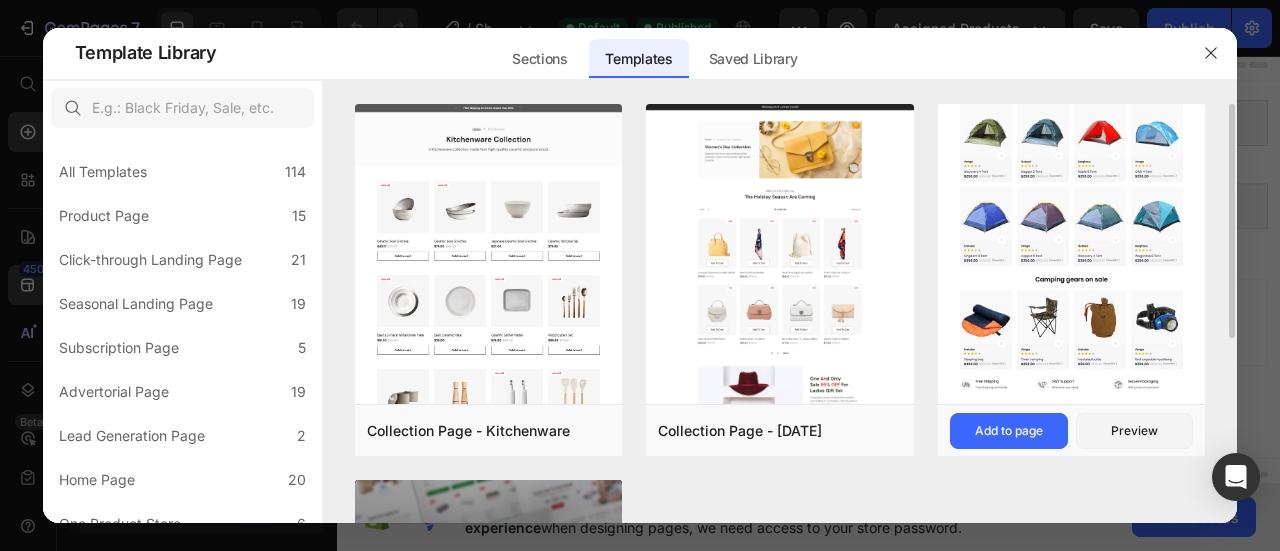 click at bounding box center (1072, 111) 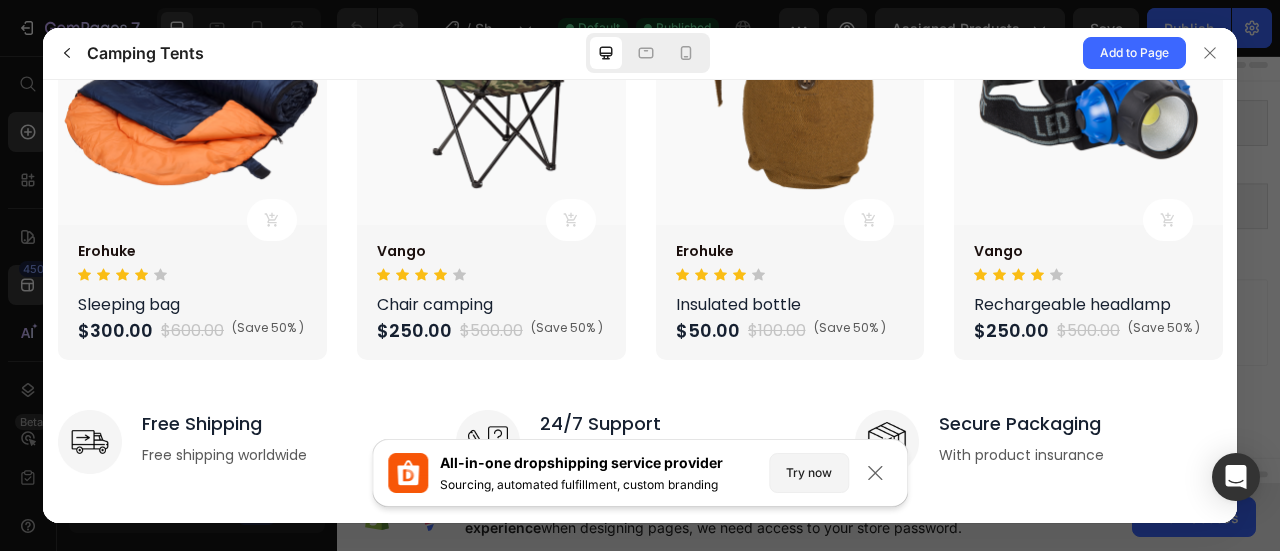 scroll, scrollTop: 2669, scrollLeft: 0, axis: vertical 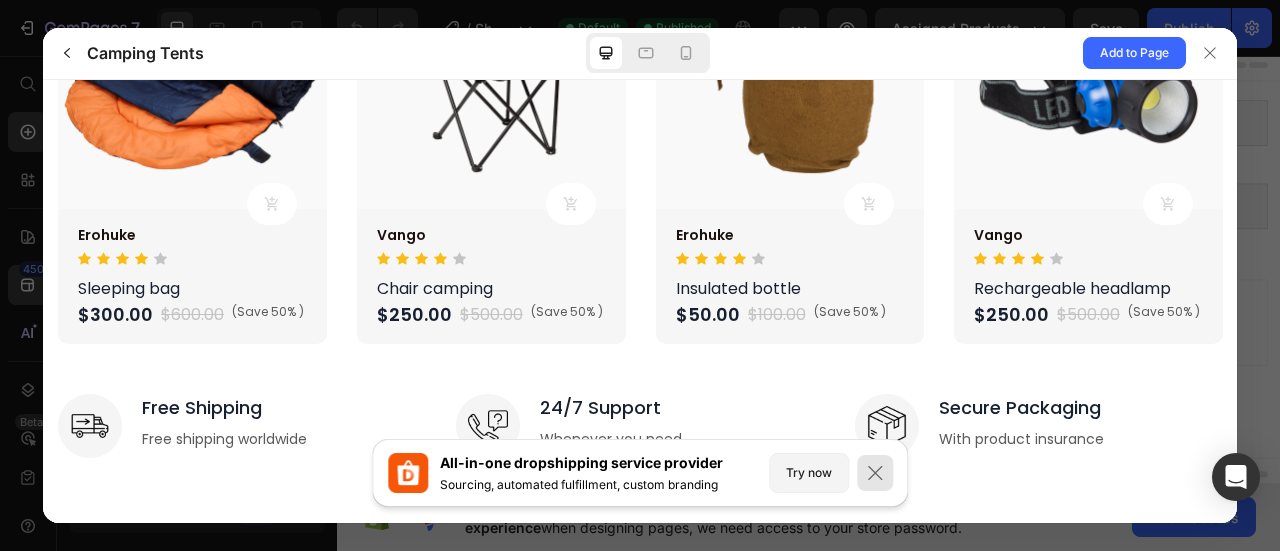 click 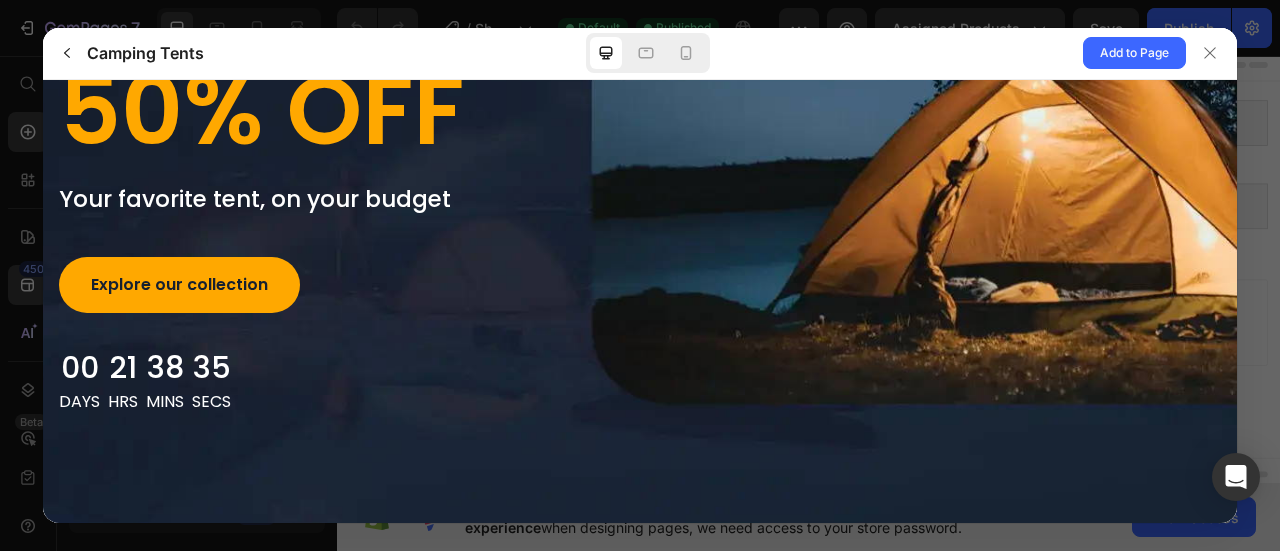 scroll, scrollTop: 0, scrollLeft: 0, axis: both 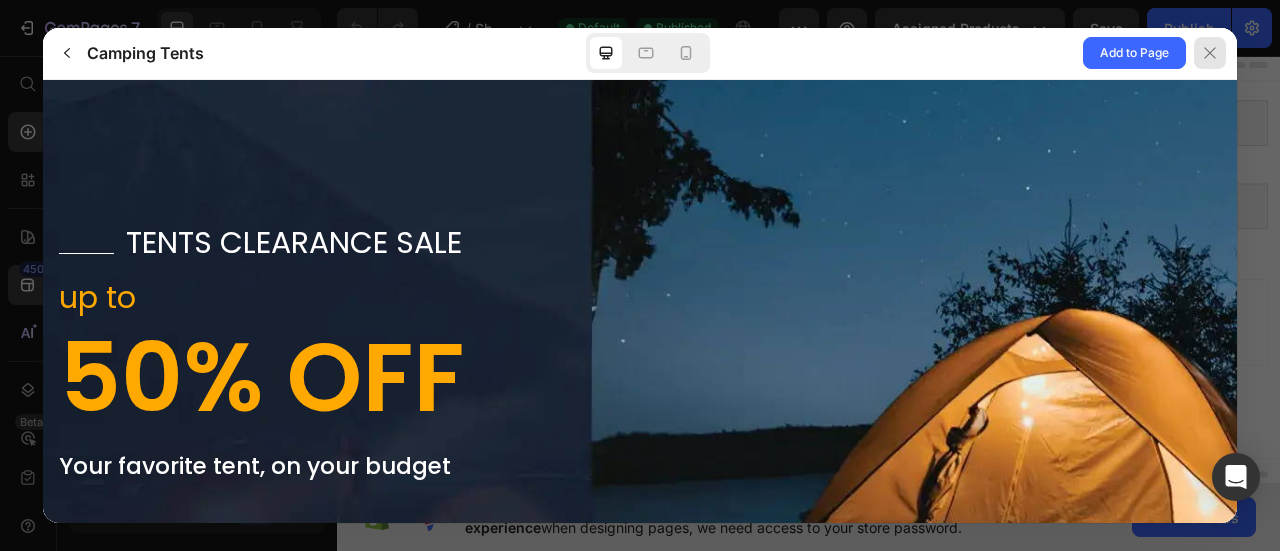 click 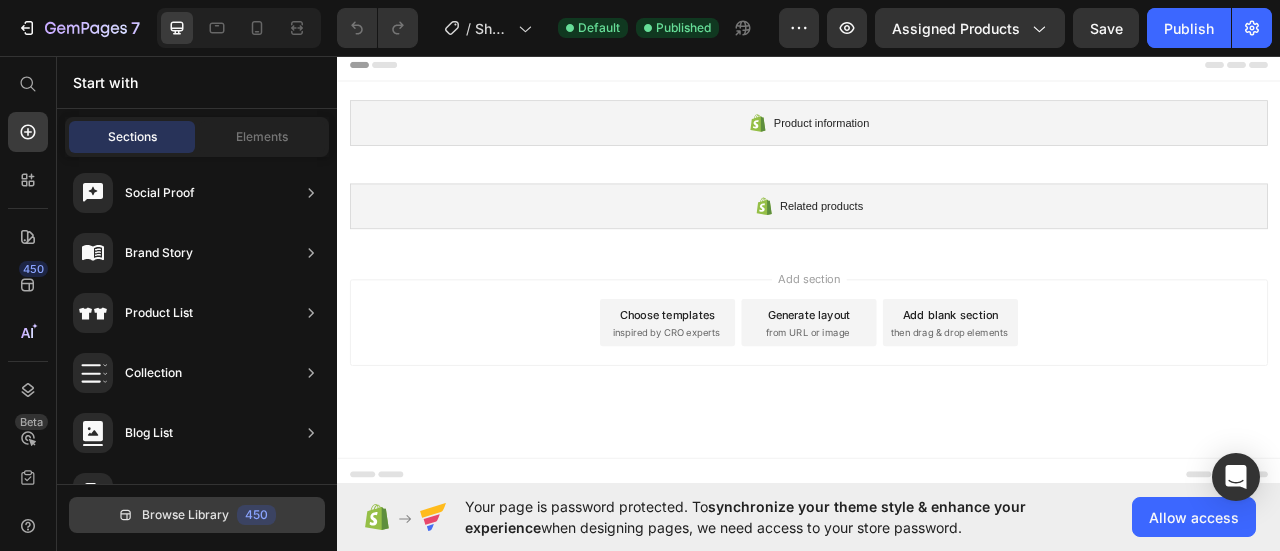 click on "Browse Library" at bounding box center [185, 515] 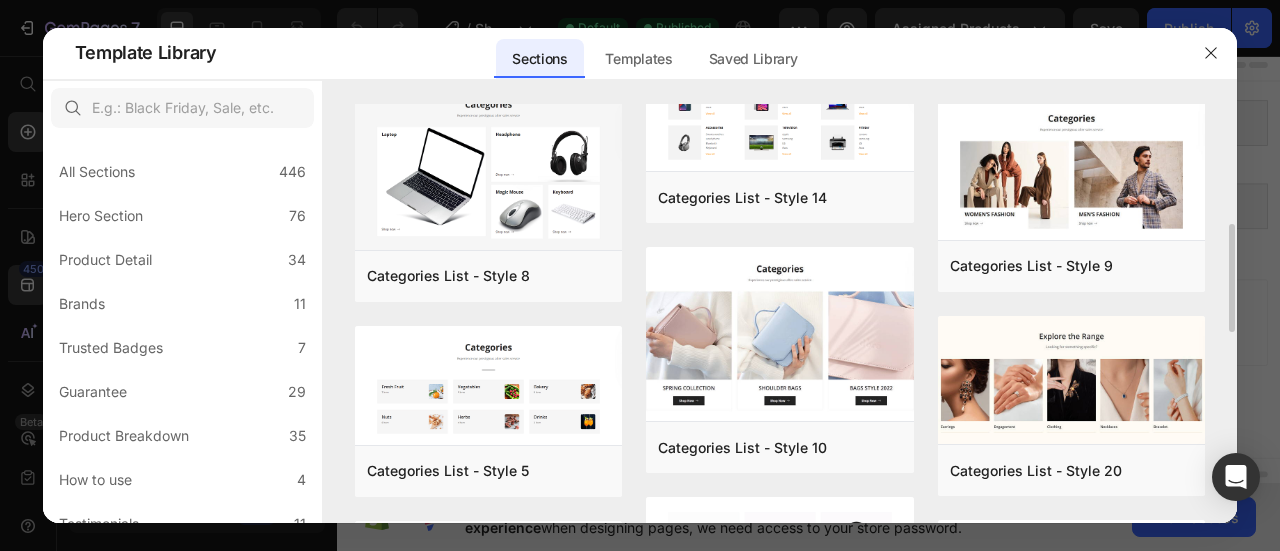 scroll, scrollTop: 0, scrollLeft: 0, axis: both 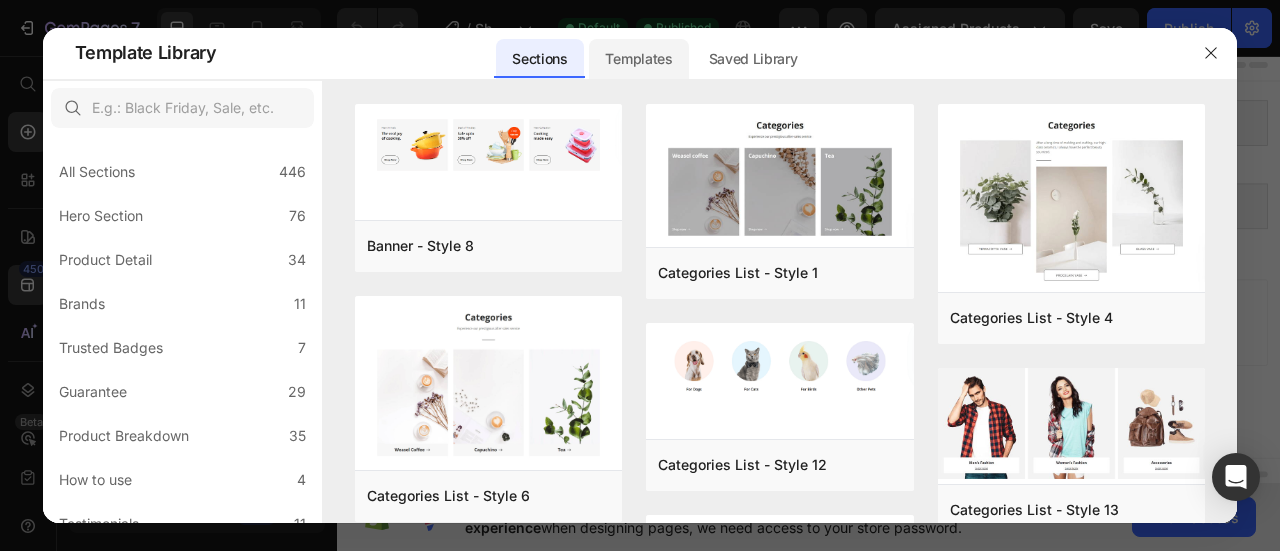 click on "Templates" 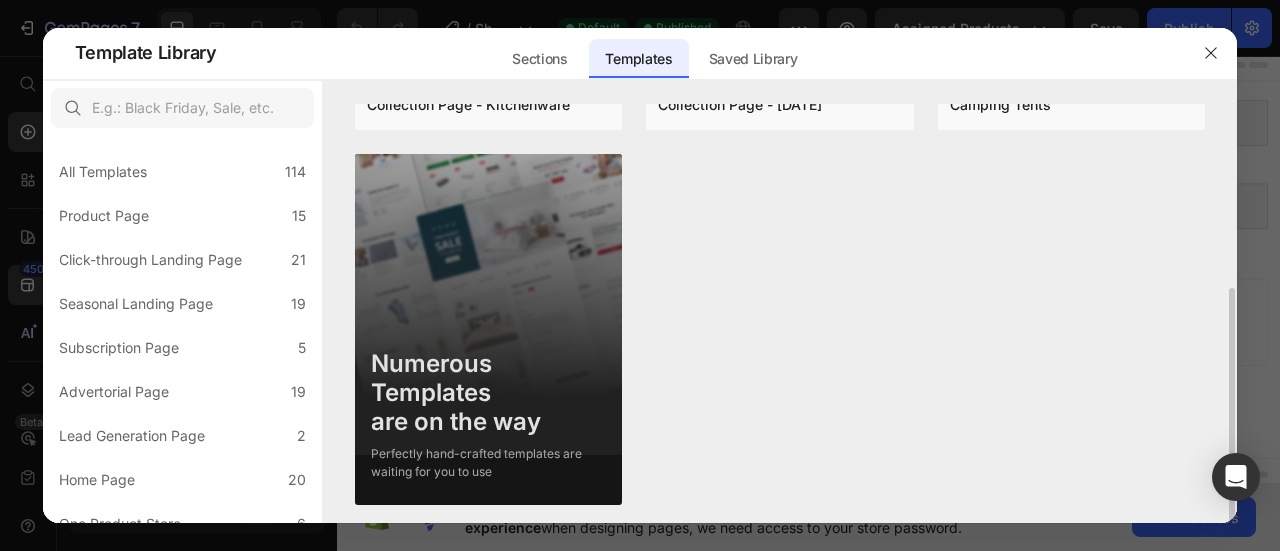 scroll, scrollTop: 331, scrollLeft: 0, axis: vertical 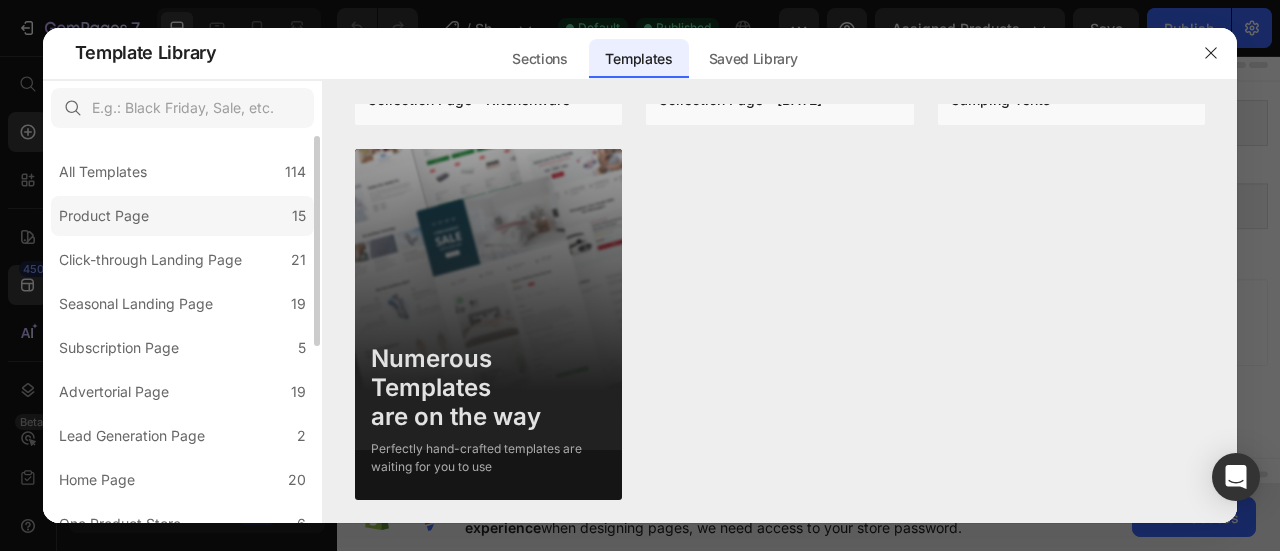 click on "Product Page 15" 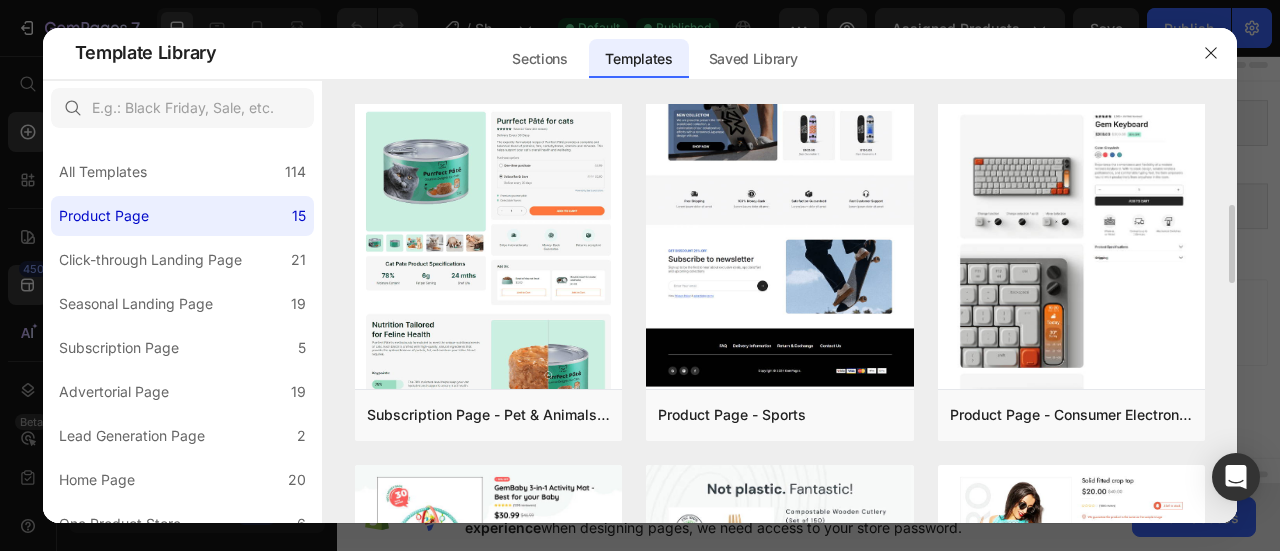 scroll, scrollTop: 0, scrollLeft: 0, axis: both 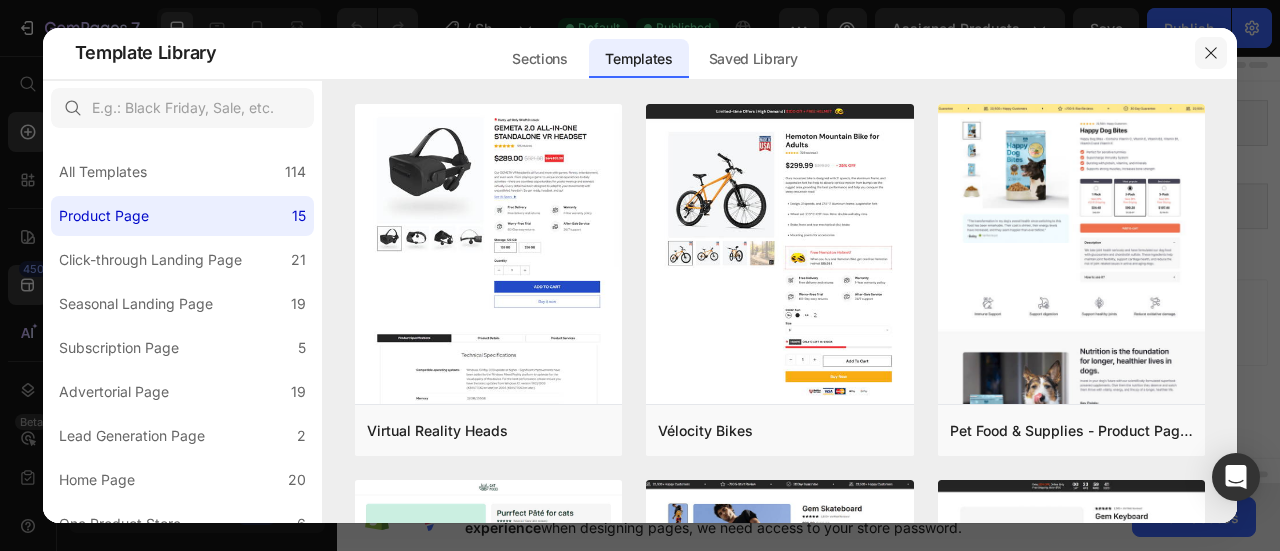 click at bounding box center (1211, 53) 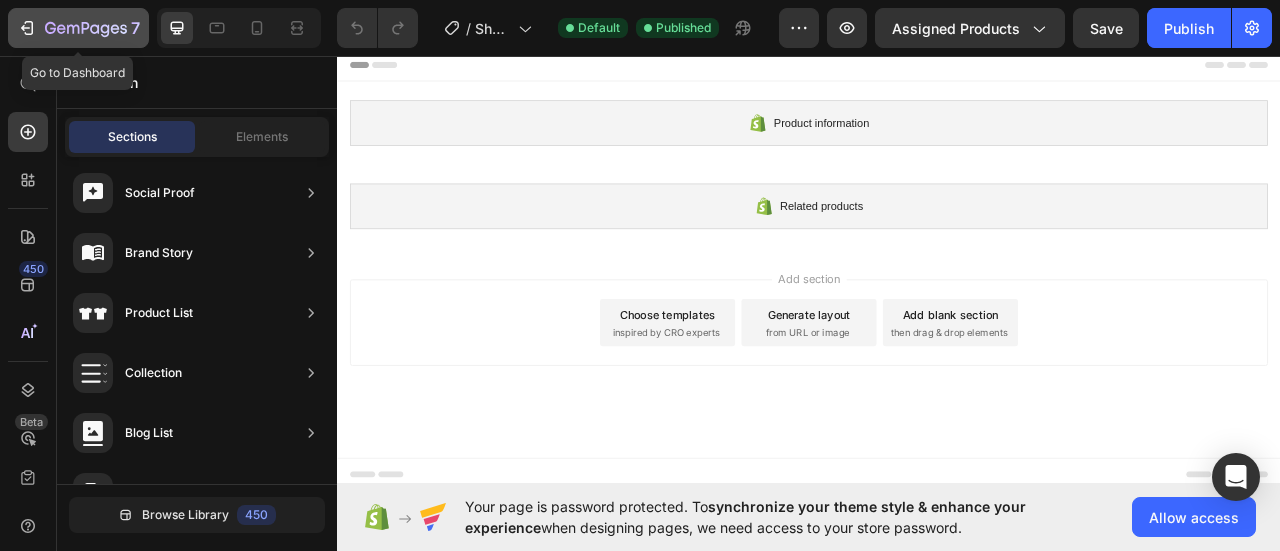 click 